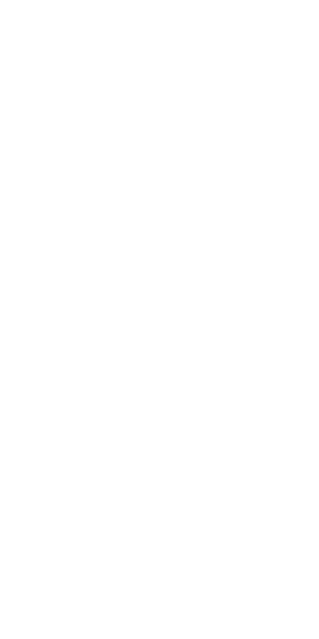 scroll, scrollTop: 0, scrollLeft: 0, axis: both 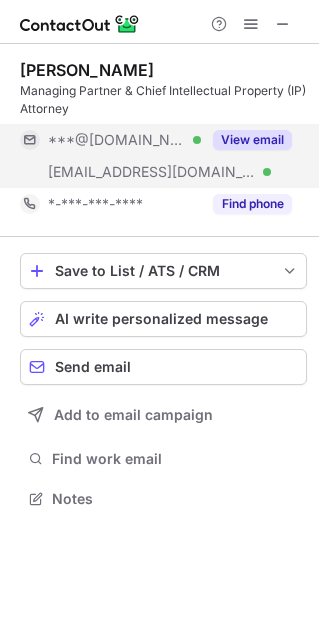 click on "View email" at bounding box center [252, 140] 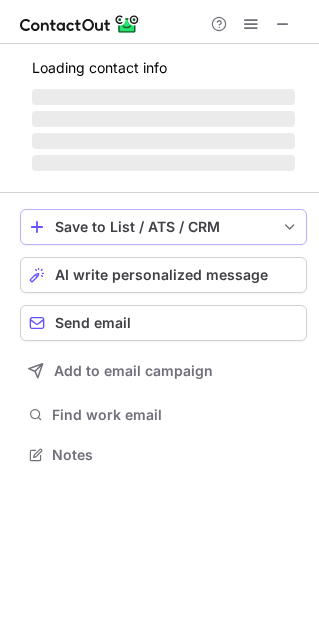 scroll, scrollTop: 443, scrollLeft: 319, axis: both 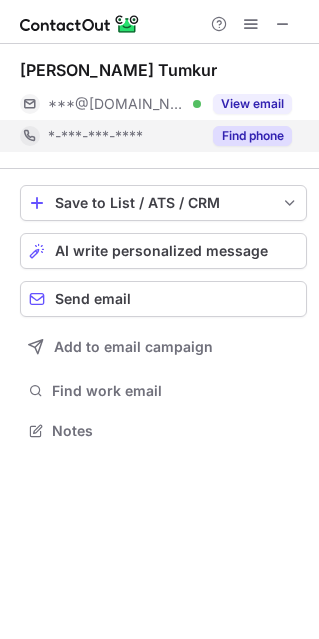 click on "Find phone" at bounding box center (246, 136) 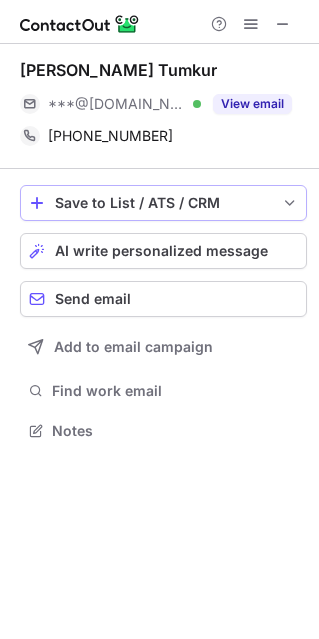 scroll, scrollTop: 389, scrollLeft: 319, axis: both 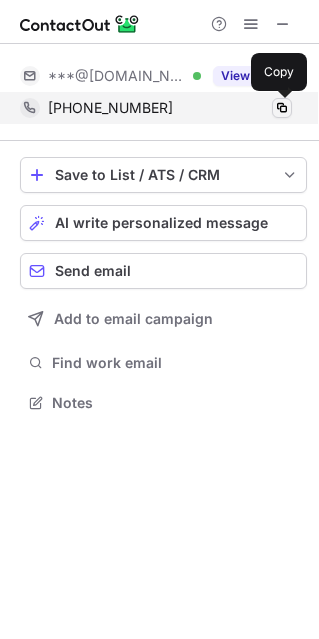 click at bounding box center (282, 108) 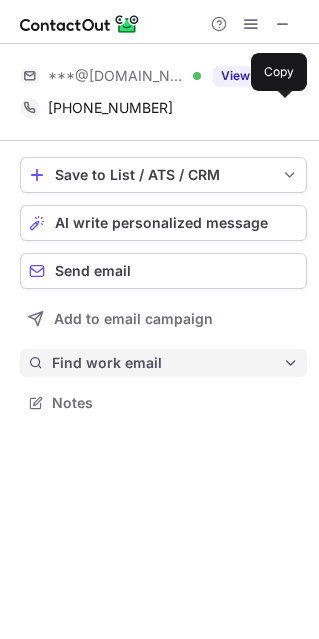 click on "Find work email" at bounding box center [167, 363] 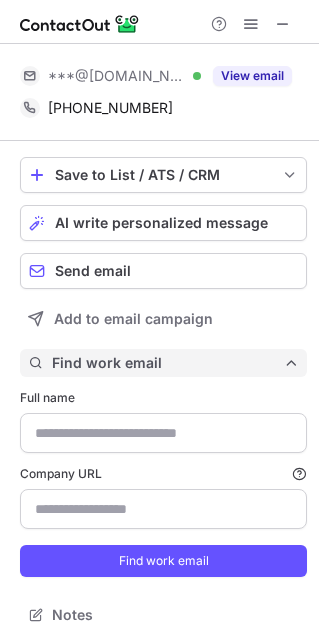 scroll, scrollTop: 10, scrollLeft: 10, axis: both 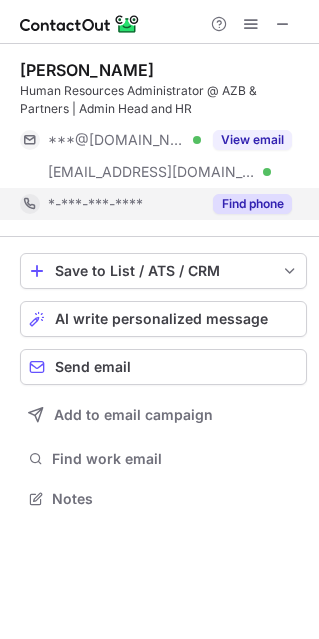 click on "Find phone" at bounding box center [252, 204] 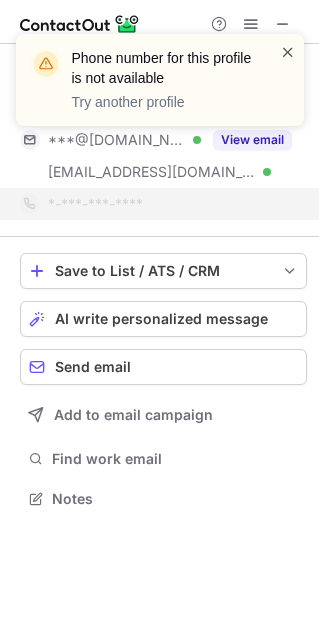 click at bounding box center (288, 52) 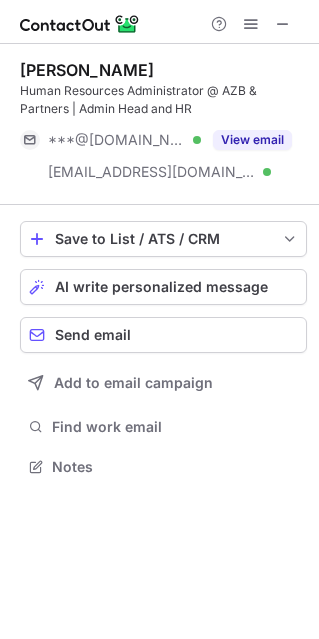 scroll, scrollTop: 452, scrollLeft: 319, axis: both 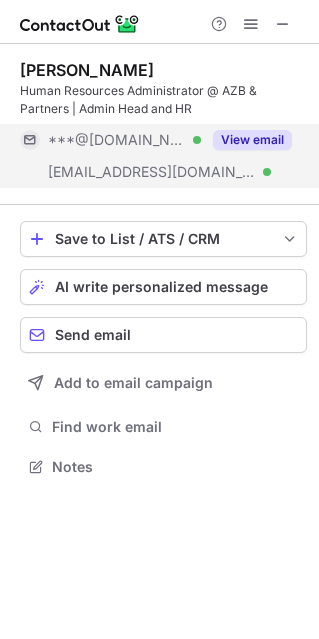 click on "View email" at bounding box center [252, 140] 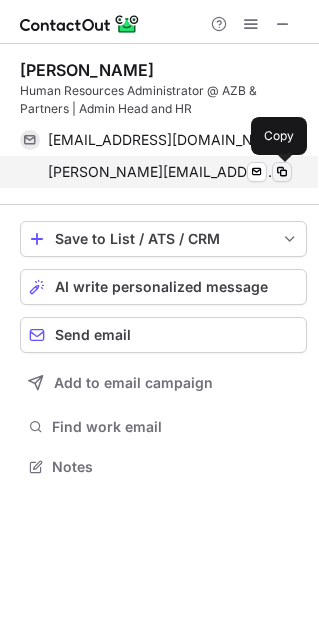 click at bounding box center (282, 172) 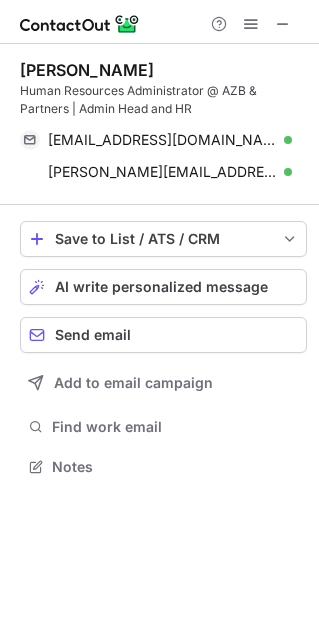 drag, startPoint x: 185, startPoint y: 61, endPoint x: 16, endPoint y: 65, distance: 169.04733 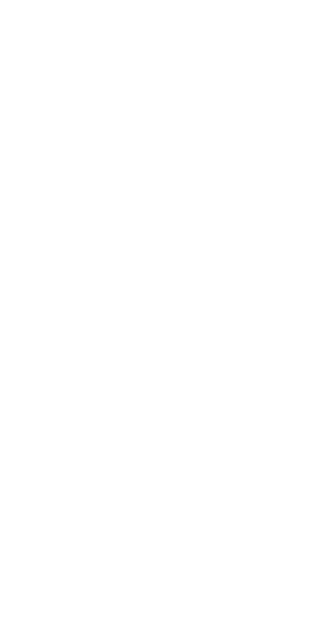 scroll, scrollTop: 0, scrollLeft: 0, axis: both 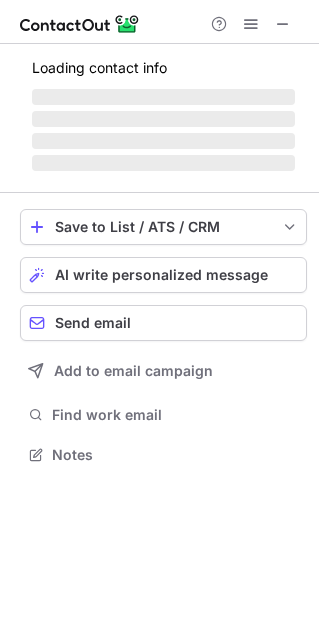 click on "Loading contact info ‌ ‌ ‌ ‌" at bounding box center (163, 118) 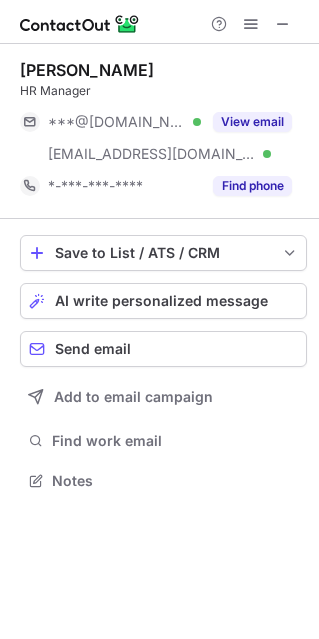 scroll, scrollTop: 10, scrollLeft: 10, axis: both 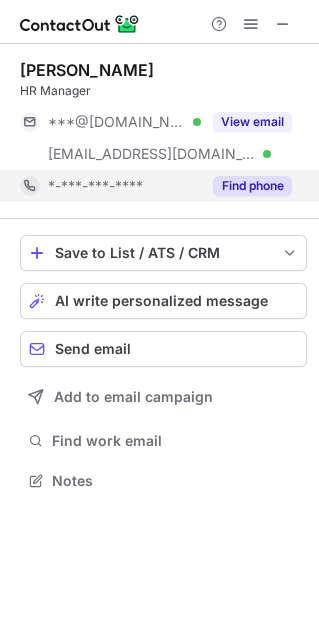 click on "Find phone" at bounding box center (252, 186) 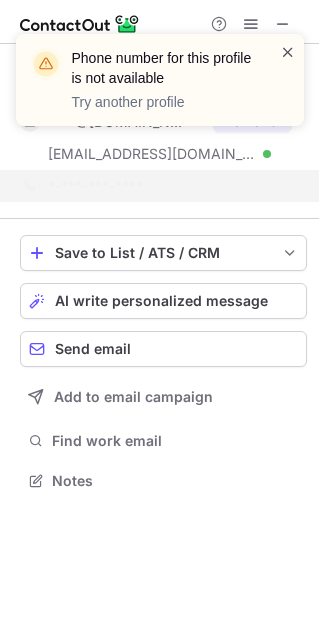 click at bounding box center [288, 52] 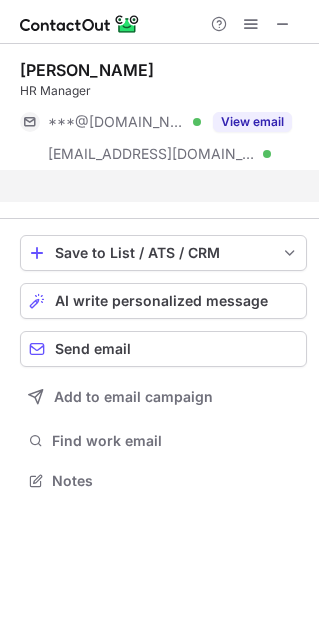 scroll, scrollTop: 434, scrollLeft: 319, axis: both 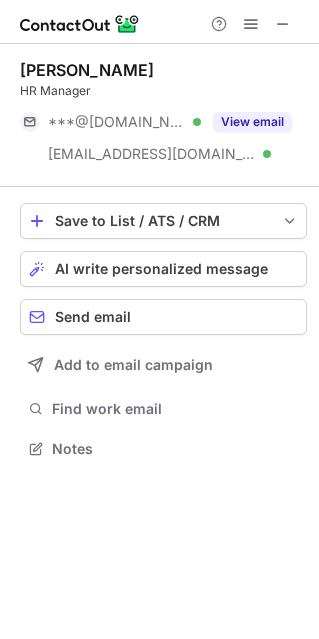 click on "View email" at bounding box center [252, 122] 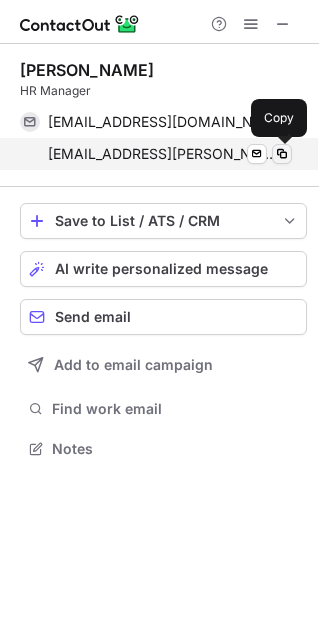click at bounding box center [282, 154] 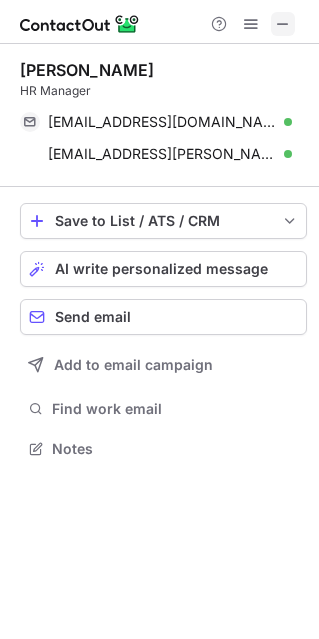click at bounding box center (283, 24) 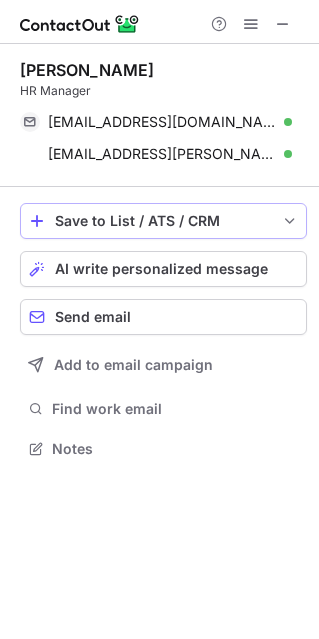scroll, scrollTop: 420, scrollLeft: 319, axis: both 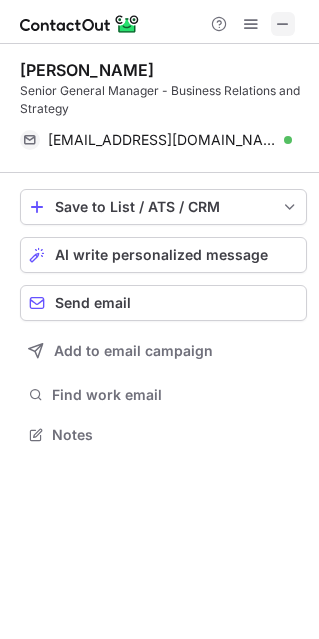 click at bounding box center (283, 24) 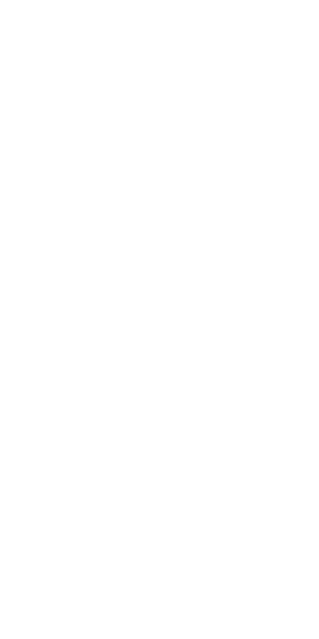 scroll, scrollTop: 0, scrollLeft: 0, axis: both 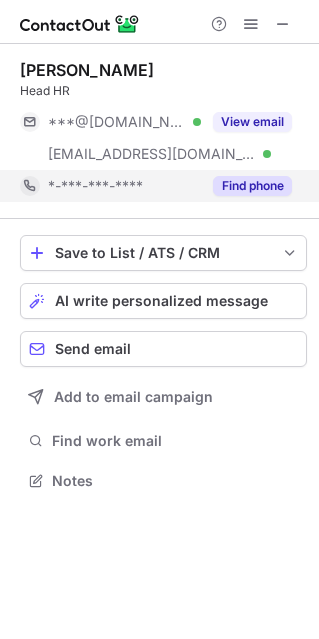 click on "Find phone" at bounding box center (252, 186) 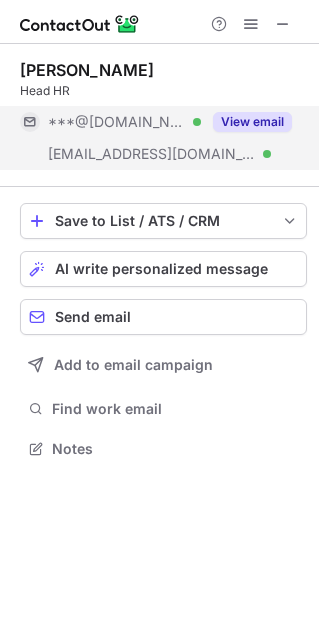 scroll, scrollTop: 434, scrollLeft: 319, axis: both 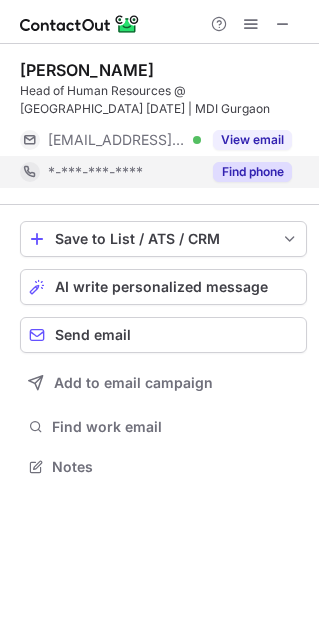 click on "Find phone" at bounding box center [252, 172] 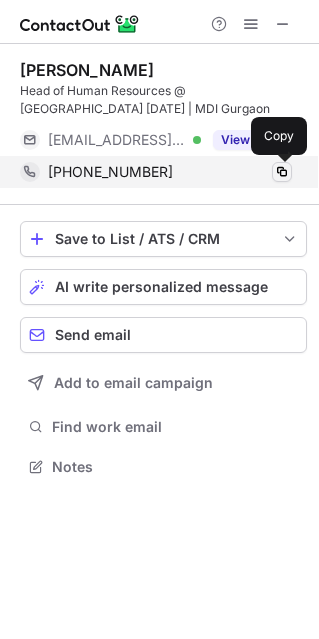 click at bounding box center (282, 172) 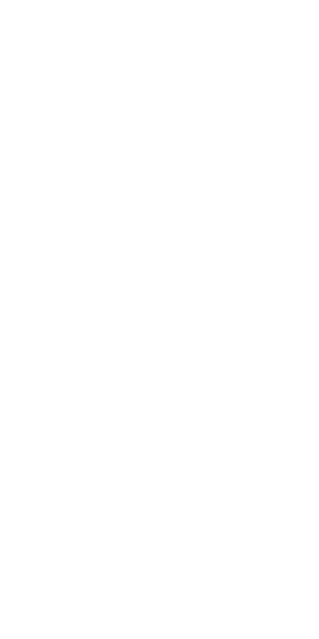 scroll, scrollTop: 0, scrollLeft: 0, axis: both 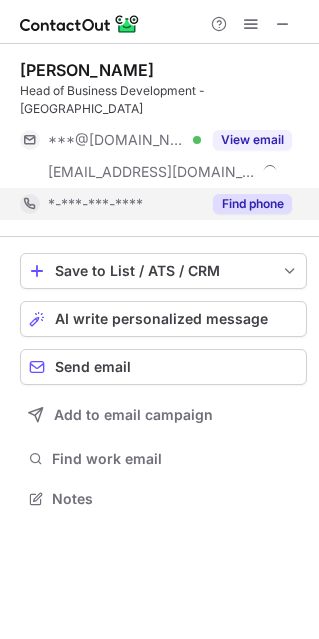 click on "Find phone" at bounding box center [252, 204] 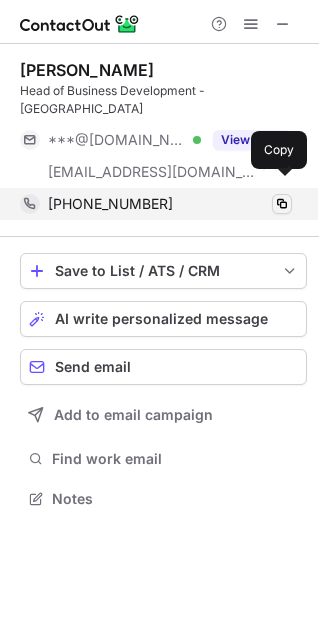 click at bounding box center (282, 204) 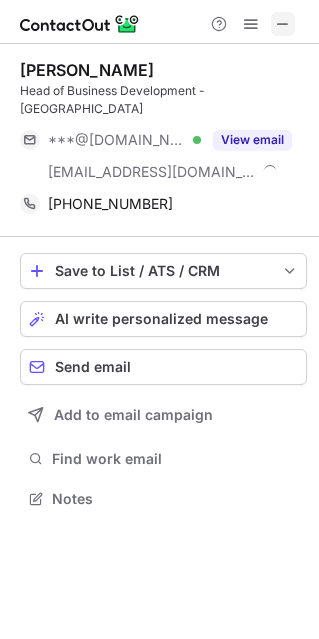 click at bounding box center [283, 24] 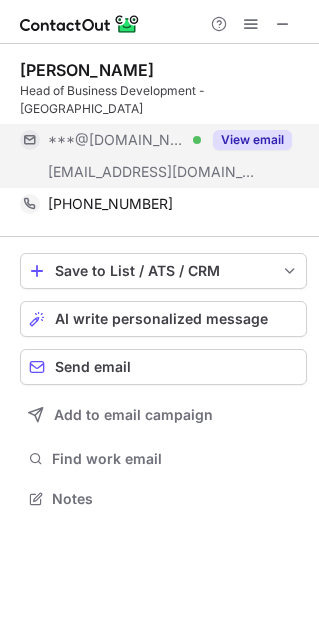 click on "View email" at bounding box center (252, 140) 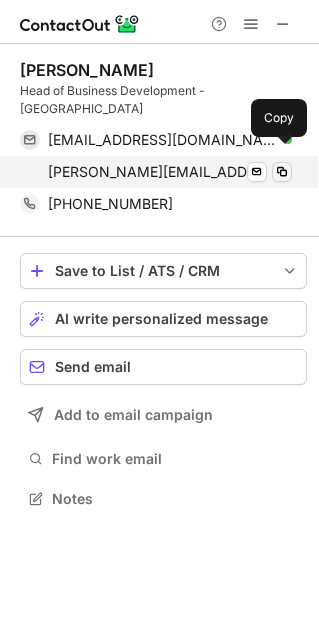 click at bounding box center (282, 172) 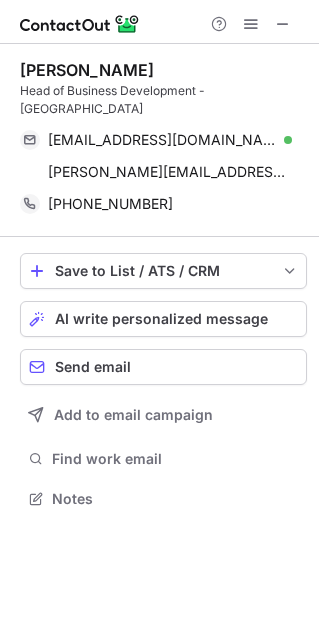 drag, startPoint x: 175, startPoint y: 64, endPoint x: 13, endPoint y: 72, distance: 162.19742 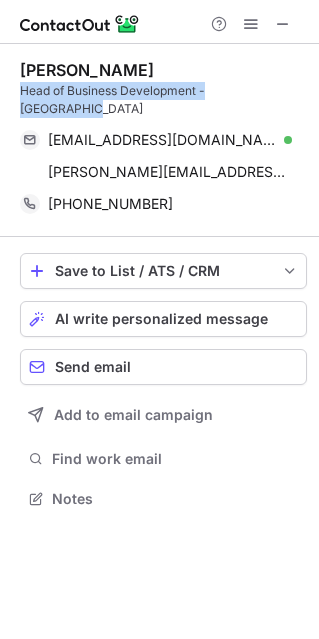 drag, startPoint x: 18, startPoint y: 92, endPoint x: 278, endPoint y: 95, distance: 260.0173 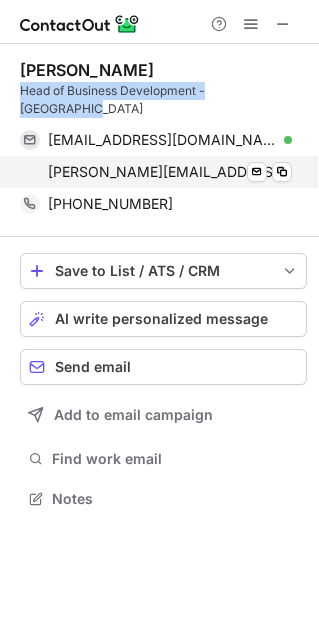 copy on "Head of Business Development - South India" 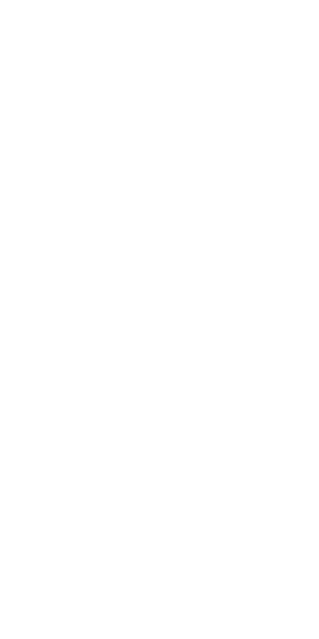 scroll, scrollTop: 0, scrollLeft: 0, axis: both 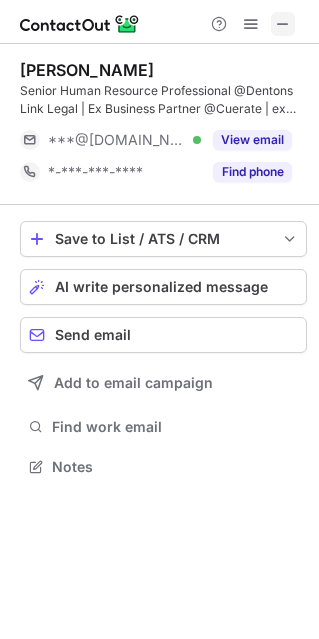 click at bounding box center (283, 24) 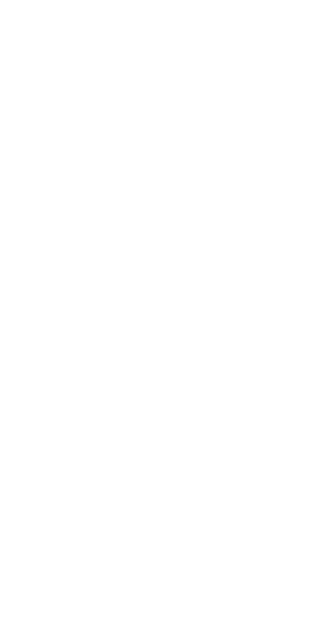 scroll, scrollTop: 0, scrollLeft: 0, axis: both 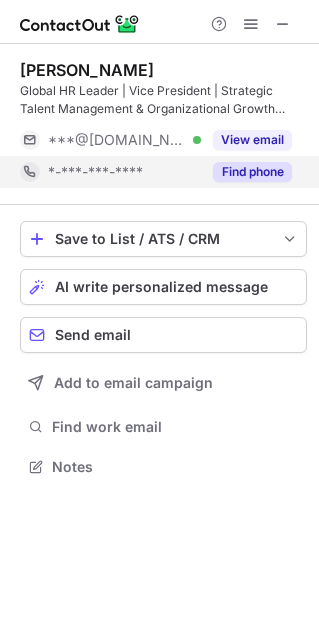 click on "Find phone" at bounding box center [252, 172] 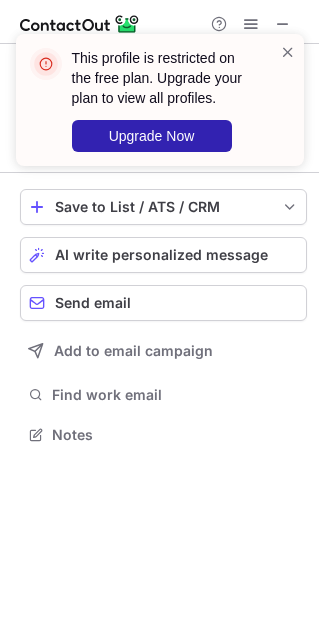 scroll, scrollTop: 420, scrollLeft: 319, axis: both 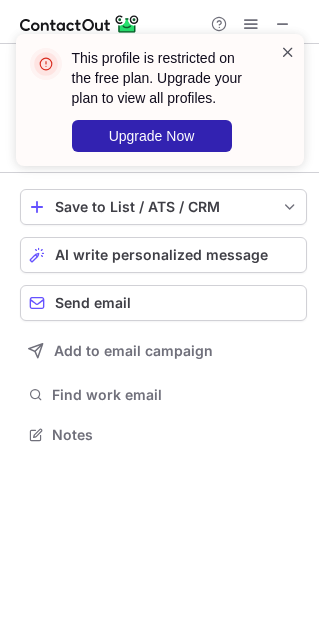 click at bounding box center [288, 52] 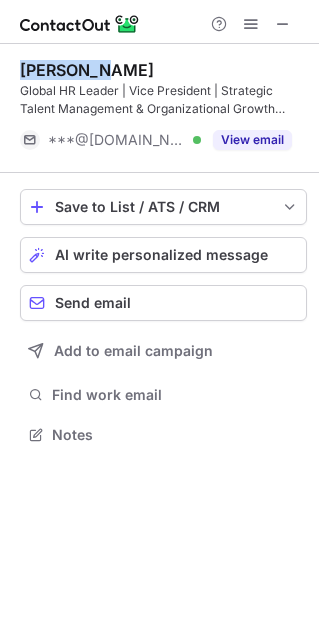 drag, startPoint x: 103, startPoint y: 72, endPoint x: 12, endPoint y: 70, distance: 91.02197 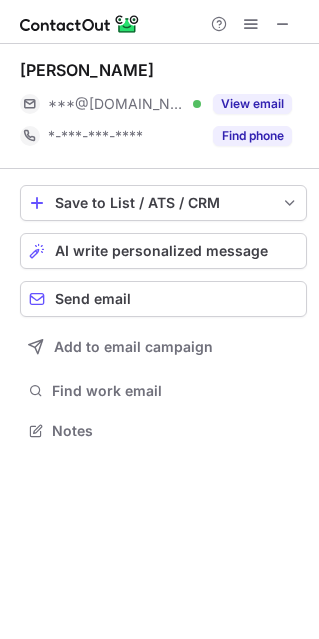 scroll, scrollTop: 10, scrollLeft: 10, axis: both 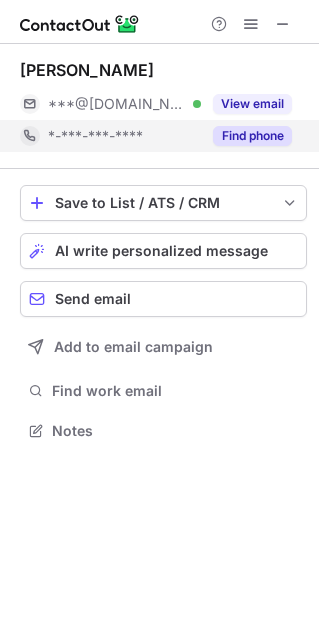 click on "Find phone" at bounding box center [252, 136] 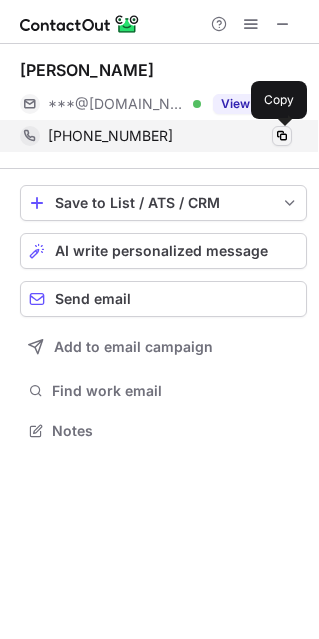 click at bounding box center (282, 136) 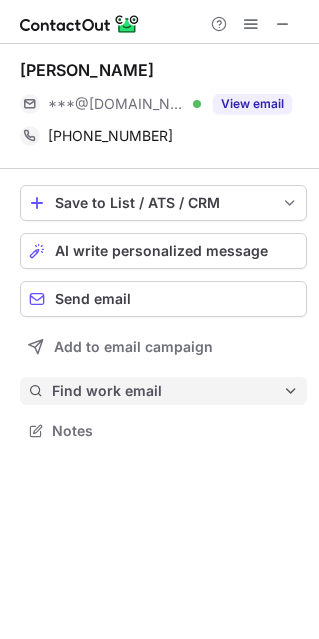 click on "Find work email" at bounding box center [167, 391] 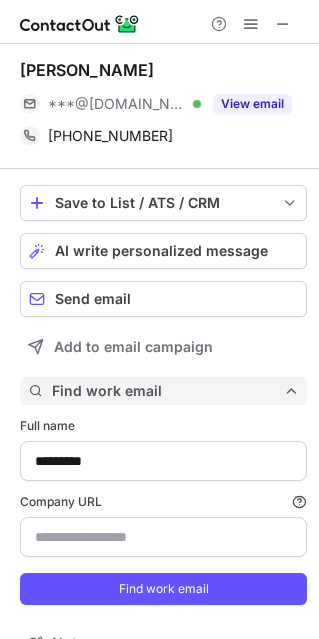 scroll, scrollTop: 10, scrollLeft: 10, axis: both 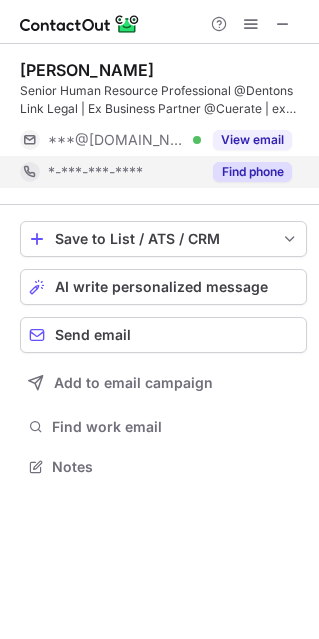 click on "Find phone" at bounding box center [252, 172] 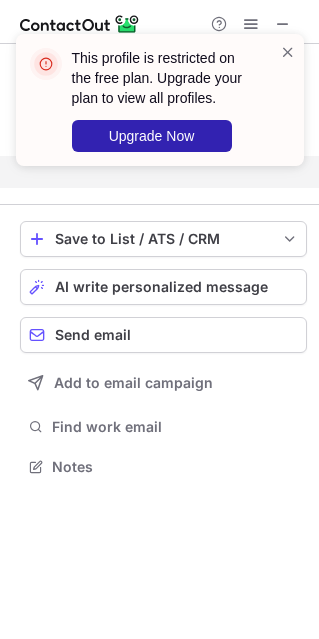 scroll, scrollTop: 420, scrollLeft: 319, axis: both 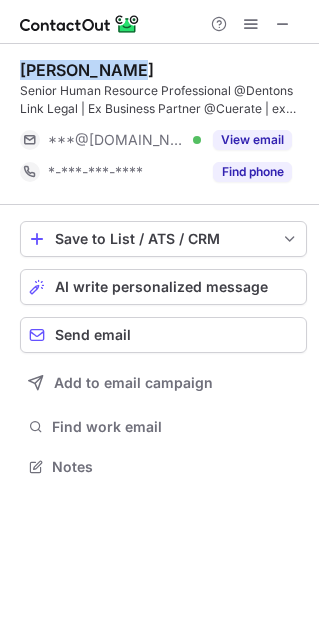 drag, startPoint x: 150, startPoint y: 67, endPoint x: 20, endPoint y: 54, distance: 130.64838 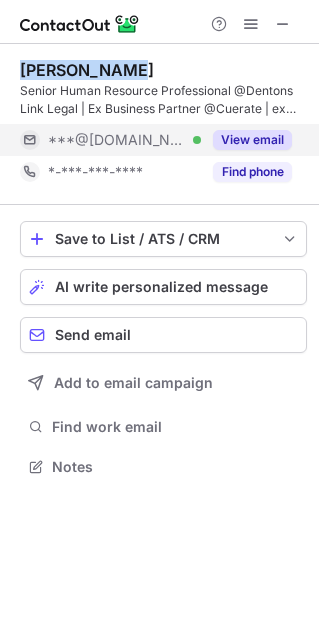 click on "View email" at bounding box center (252, 140) 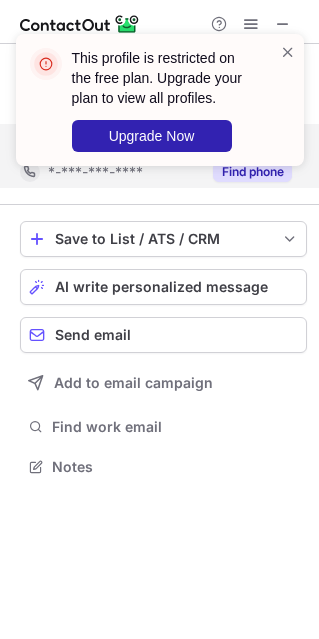 click on "This profile is restricted on the free plan. Upgrade your plan to view all profiles. Upgrade Now" at bounding box center [160, 100] 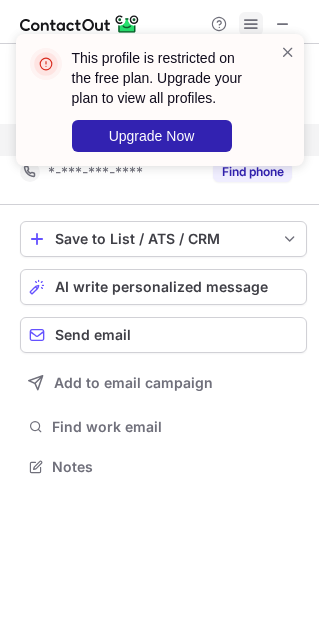 click at bounding box center [251, 24] 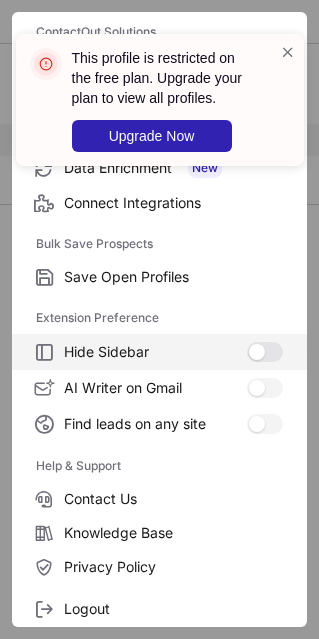 scroll, scrollTop: 193, scrollLeft: 0, axis: vertical 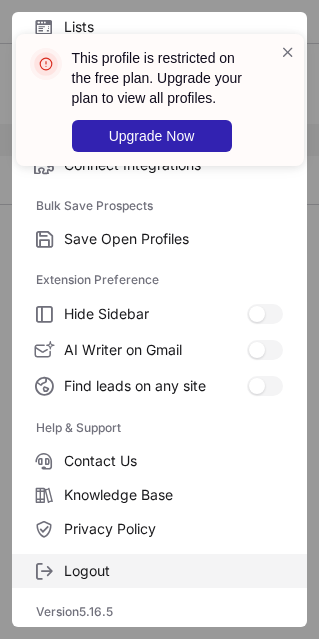 click on "Logout" at bounding box center (173, 571) 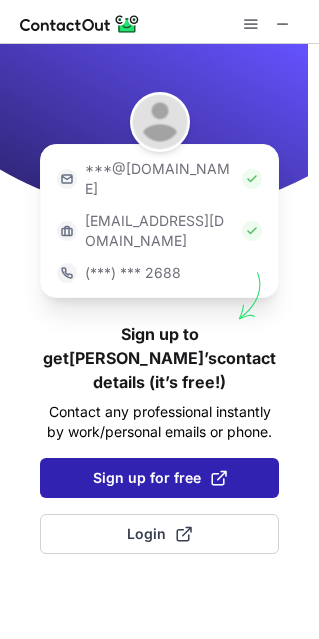 click on "Sign up for free" at bounding box center (160, 478) 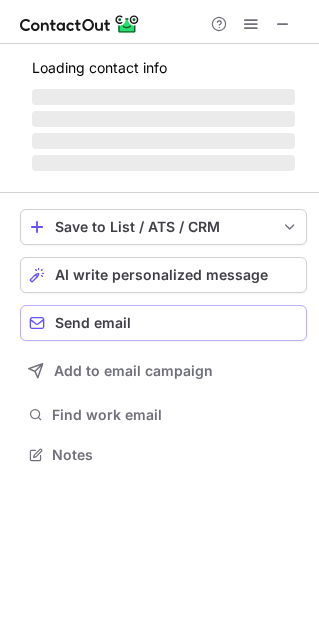 scroll, scrollTop: 10, scrollLeft: 10, axis: both 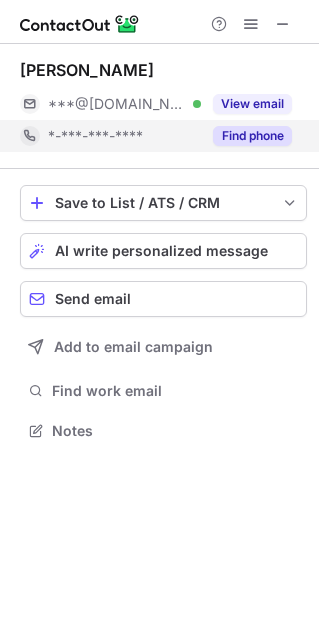 click on "Find phone" at bounding box center (252, 136) 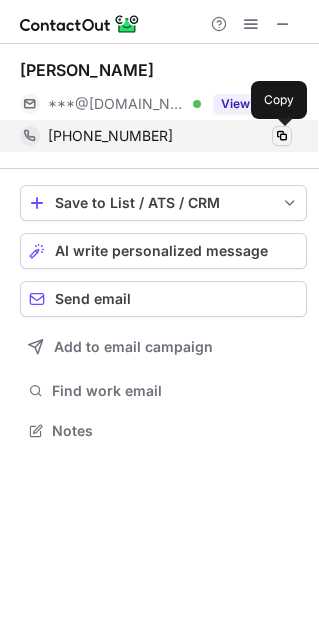 click at bounding box center [282, 136] 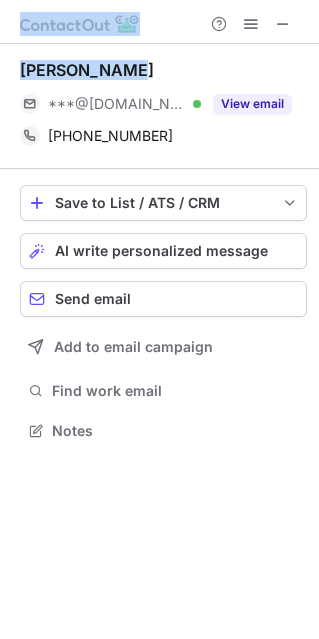 drag, startPoint x: 150, startPoint y: 72, endPoint x: -8, endPoint y: 74, distance: 158.01266 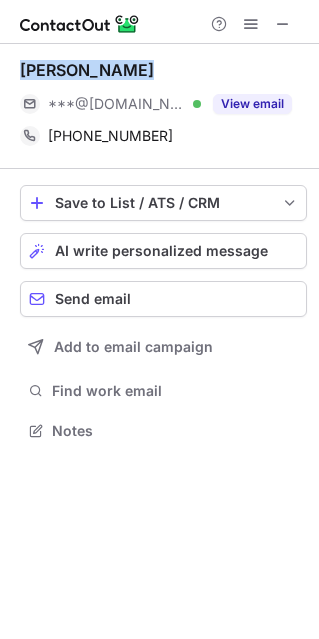 drag, startPoint x: 20, startPoint y: 71, endPoint x: 156, endPoint y: 62, distance: 136.29747 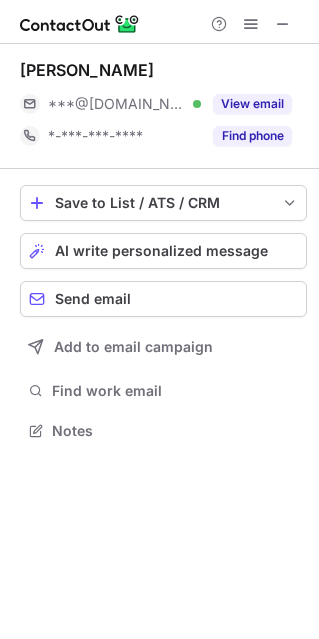 scroll, scrollTop: 10, scrollLeft: 10, axis: both 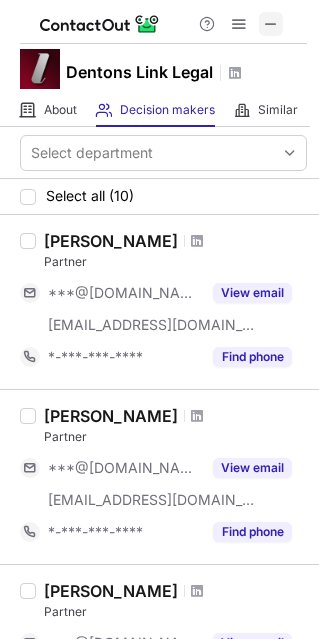 click at bounding box center (271, 24) 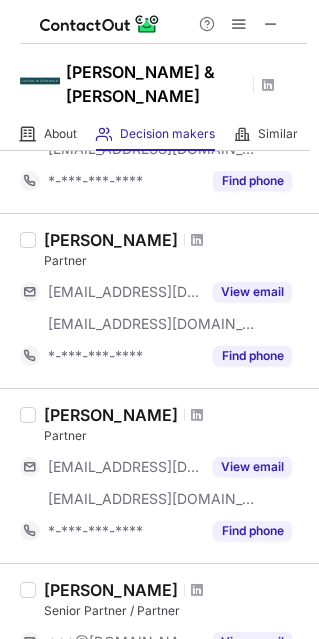 scroll, scrollTop: 1125, scrollLeft: 0, axis: vertical 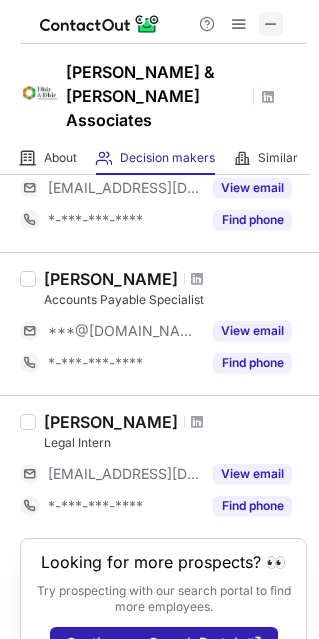 click at bounding box center [271, 24] 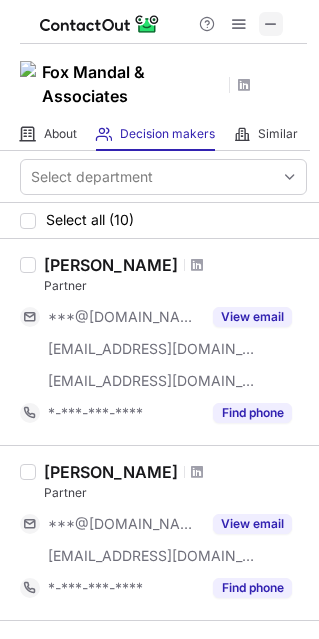 click at bounding box center [271, 24] 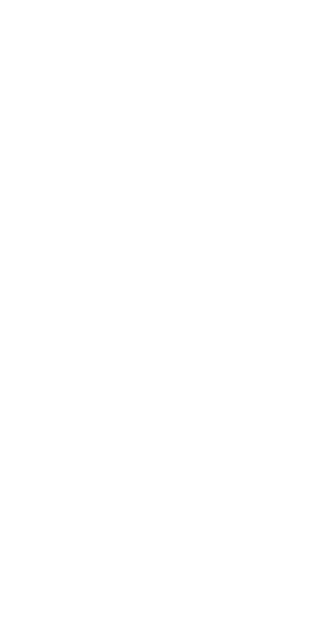 scroll, scrollTop: 0, scrollLeft: 0, axis: both 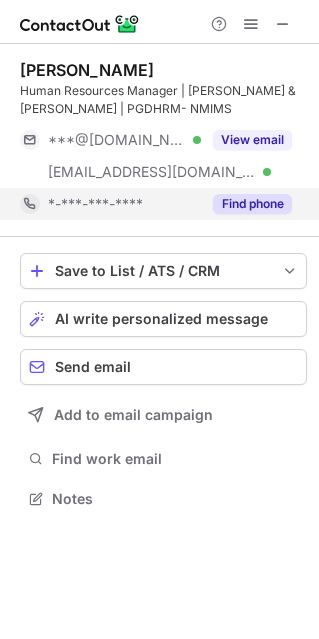 click on "Find phone" at bounding box center (252, 204) 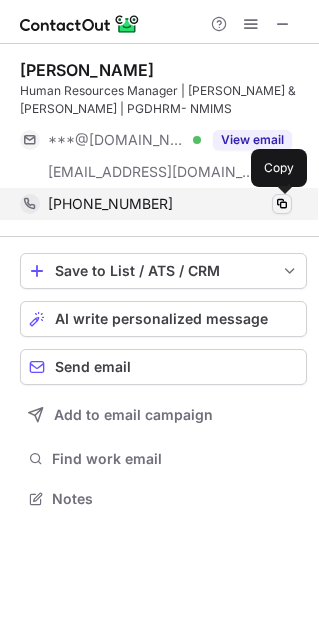 click at bounding box center [282, 204] 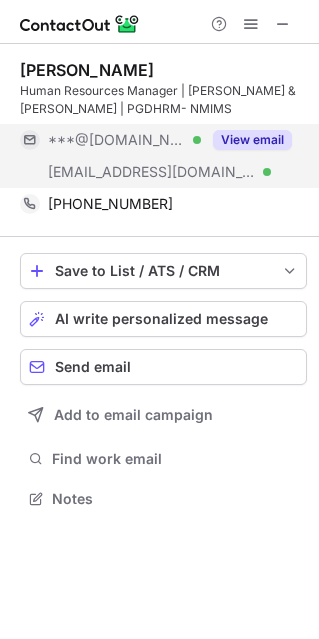 click on "View email" at bounding box center [252, 140] 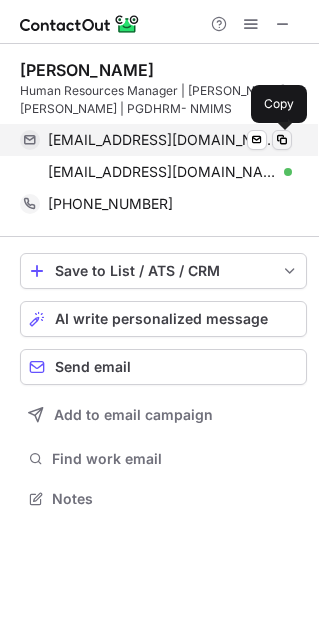 click at bounding box center [282, 140] 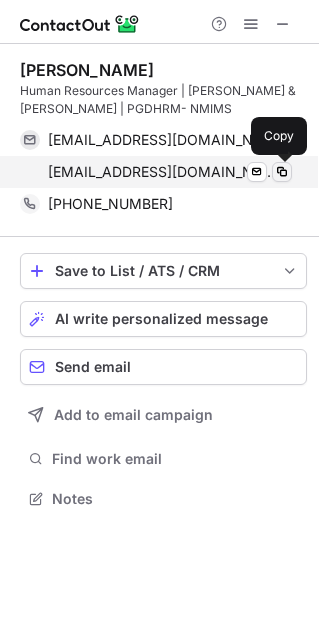 click at bounding box center (282, 172) 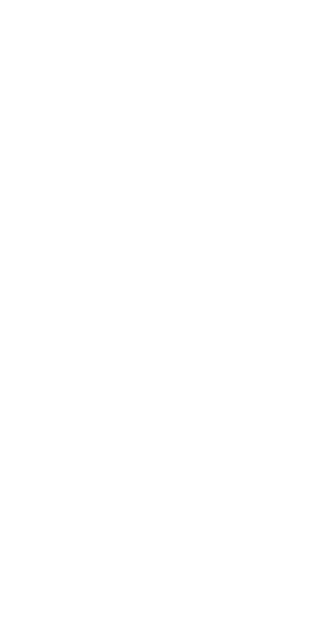 scroll, scrollTop: 0, scrollLeft: 0, axis: both 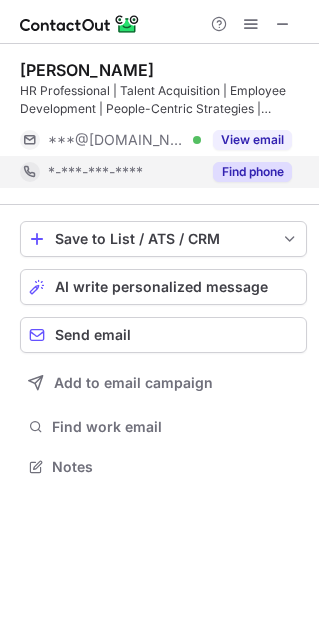click on "Find phone" at bounding box center (252, 172) 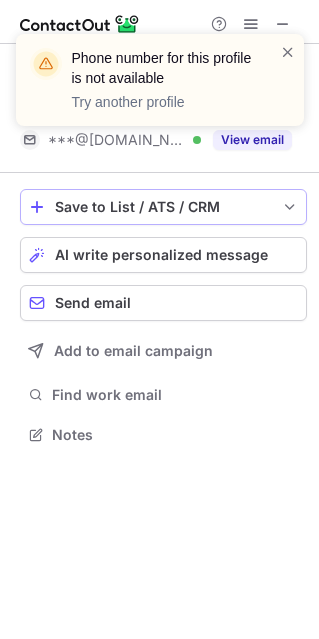 scroll, scrollTop: 420, scrollLeft: 319, axis: both 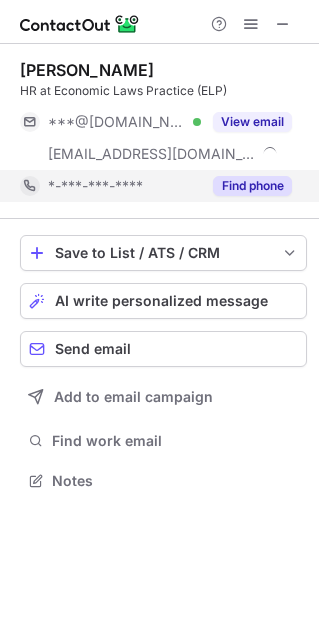 click on "Find phone" at bounding box center (252, 186) 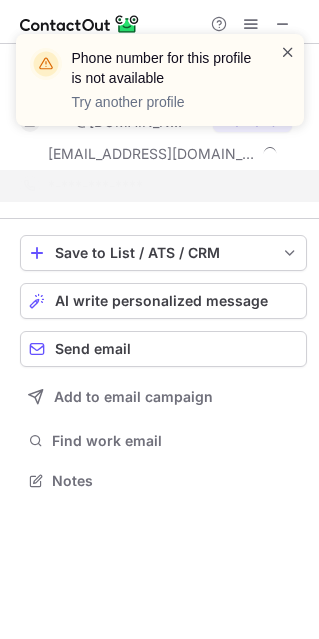click at bounding box center [288, 52] 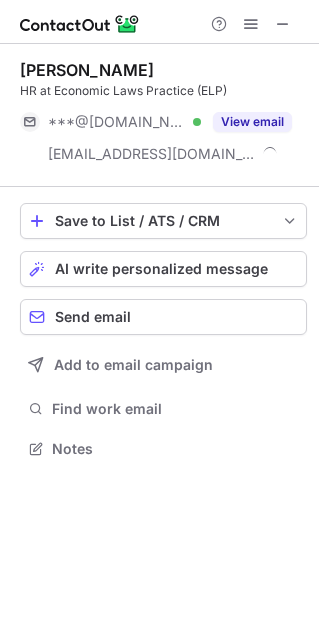 scroll, scrollTop: 434, scrollLeft: 319, axis: both 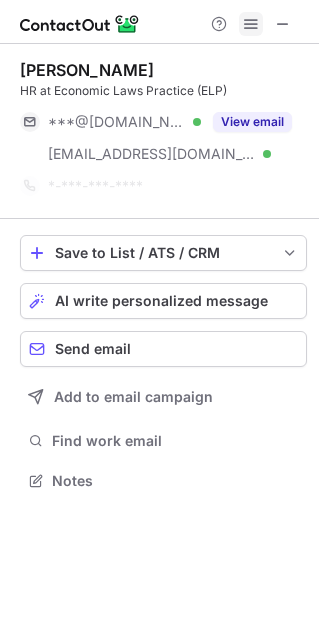 click at bounding box center (251, 24) 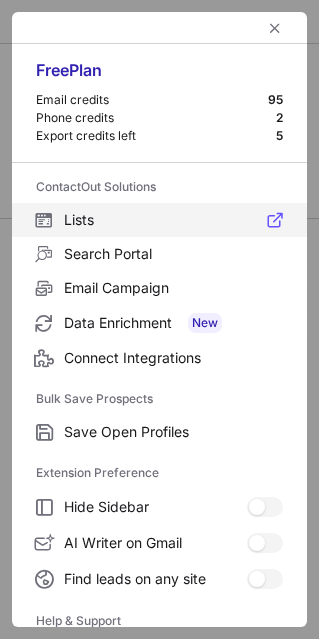 scroll, scrollTop: 434, scrollLeft: 319, axis: both 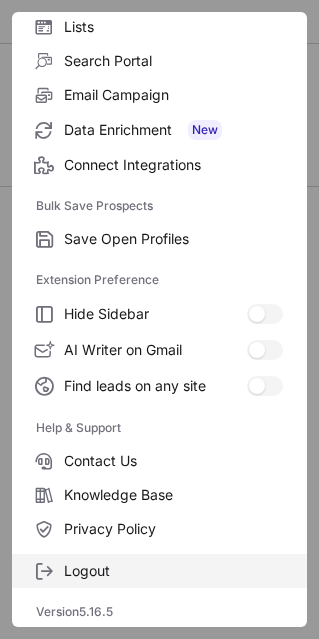 click on "Logout" at bounding box center (159, 571) 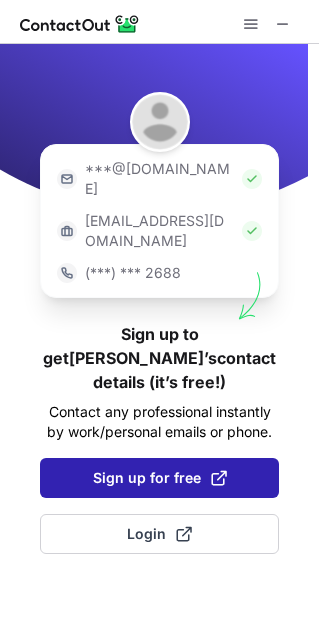 click on "Sign up for free" at bounding box center [160, 478] 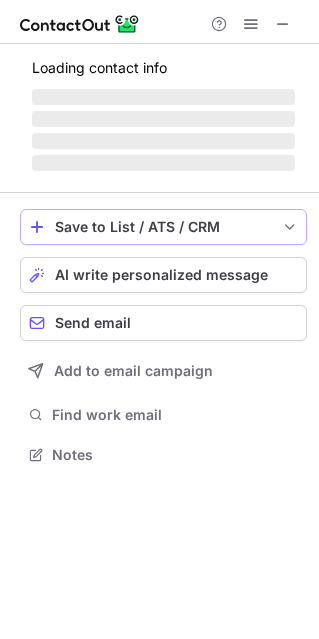 scroll, scrollTop: 10, scrollLeft: 10, axis: both 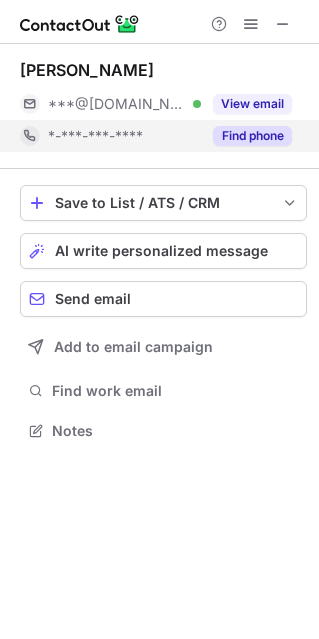 click on "Find phone" at bounding box center [252, 136] 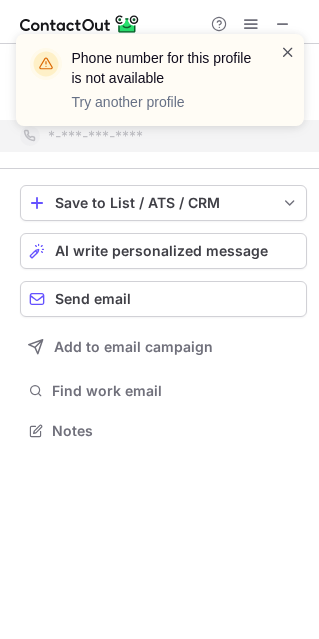 click at bounding box center [288, 52] 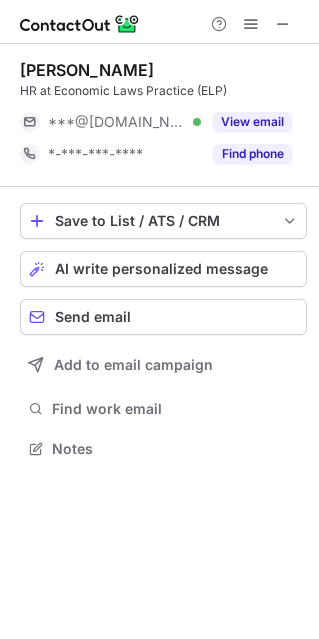 scroll, scrollTop: 434, scrollLeft: 319, axis: both 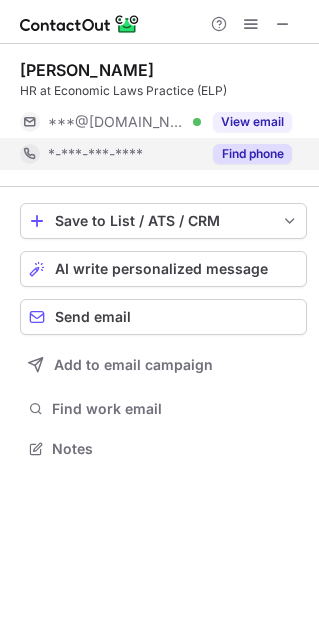 click on "Find phone" at bounding box center [246, 154] 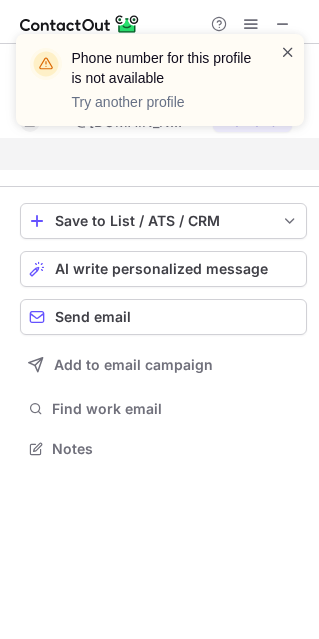 scroll, scrollTop: 402, scrollLeft: 319, axis: both 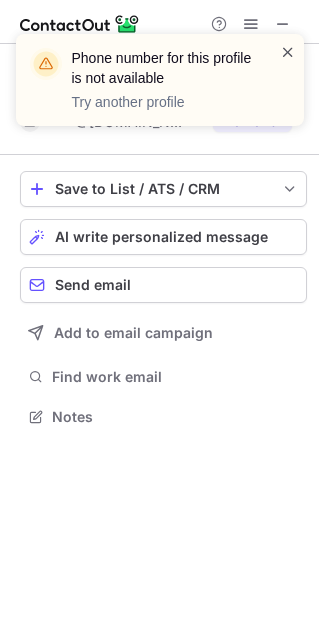 click at bounding box center [288, 52] 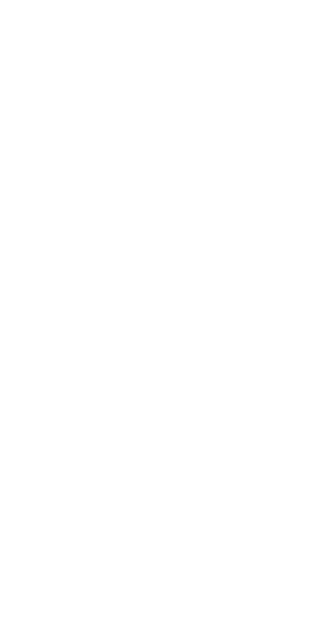 scroll, scrollTop: 0, scrollLeft: 0, axis: both 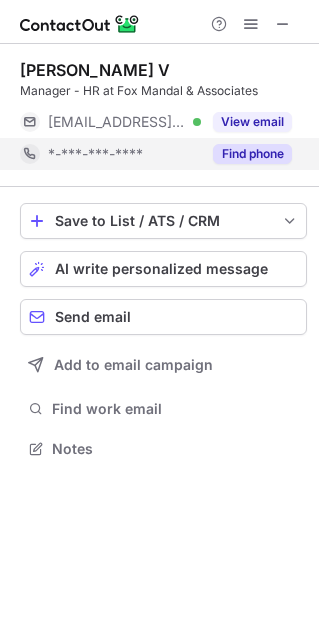 click on "Find phone" at bounding box center (252, 154) 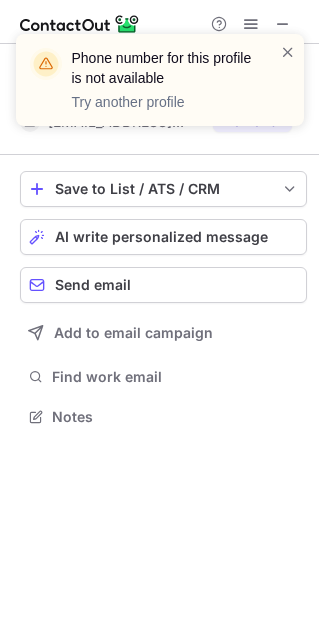 scroll, scrollTop: 402, scrollLeft: 319, axis: both 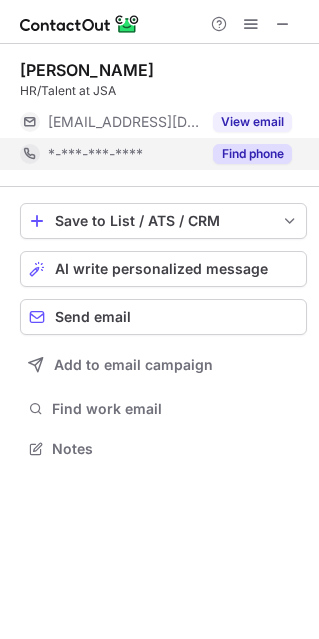 click on "Find phone" at bounding box center [252, 154] 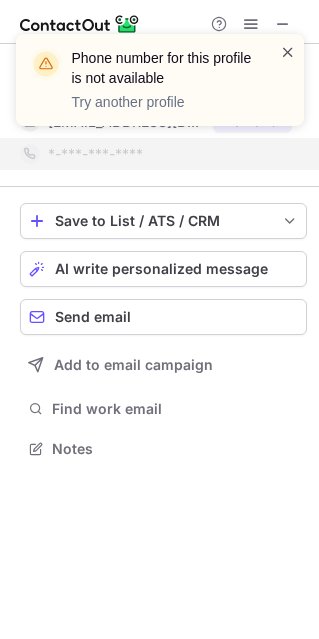 click at bounding box center (288, 52) 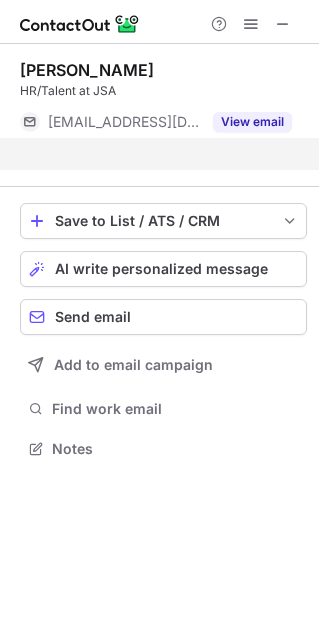 scroll, scrollTop: 402, scrollLeft: 319, axis: both 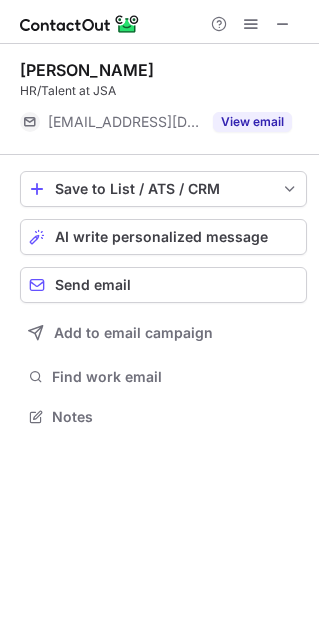 click on "View email" at bounding box center (252, 122) 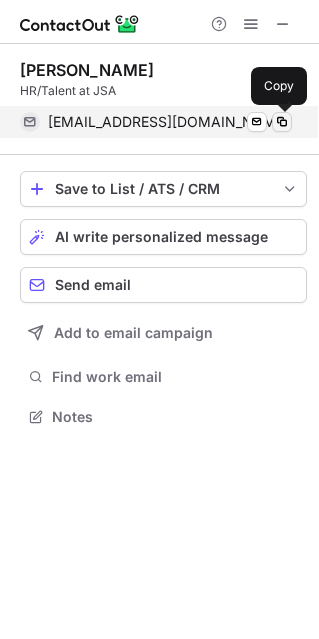 click at bounding box center [282, 122] 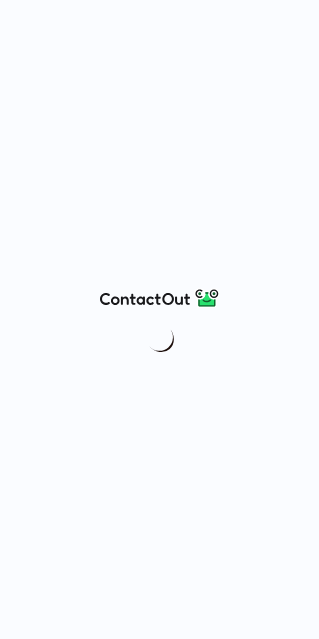 scroll, scrollTop: 0, scrollLeft: 0, axis: both 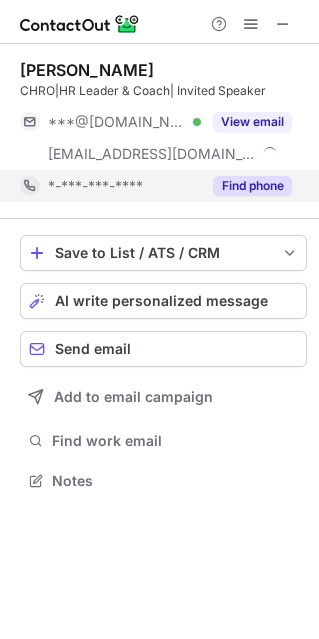 click on "Find phone" at bounding box center (252, 186) 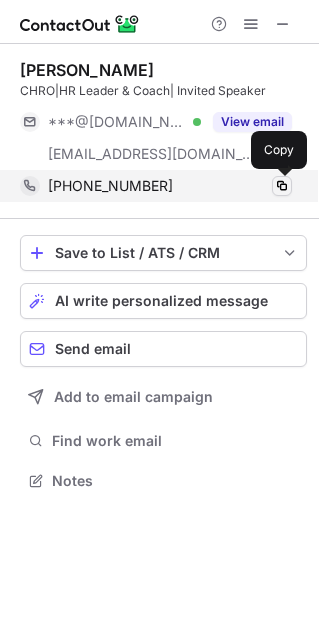 click at bounding box center (282, 186) 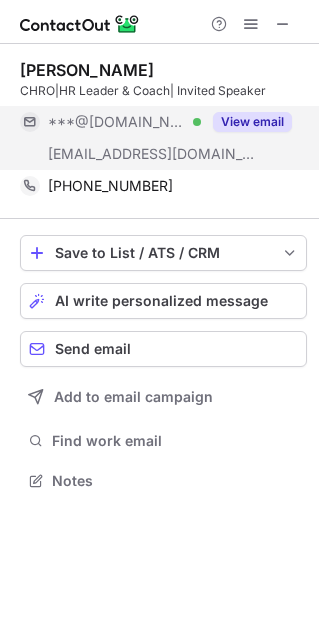 click on "View email" at bounding box center [252, 122] 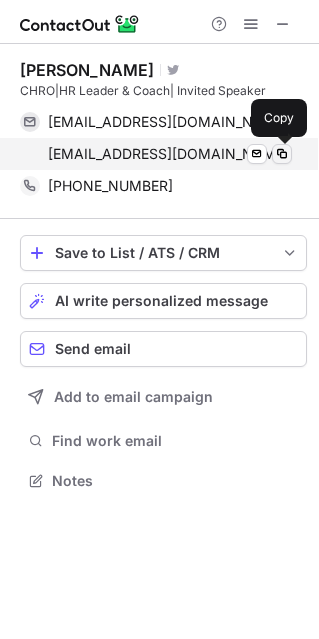 click at bounding box center [282, 154] 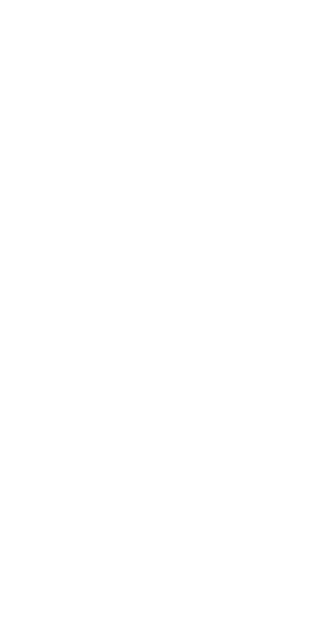 scroll, scrollTop: 0, scrollLeft: 0, axis: both 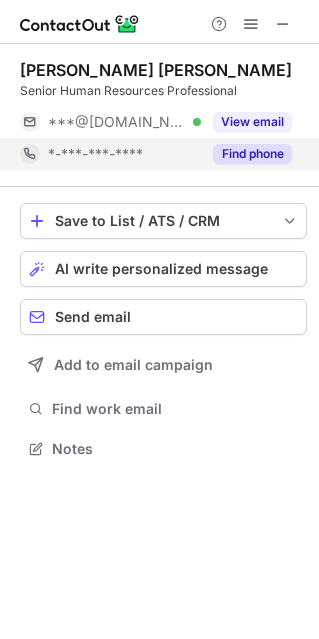 click on "Find phone" at bounding box center (246, 154) 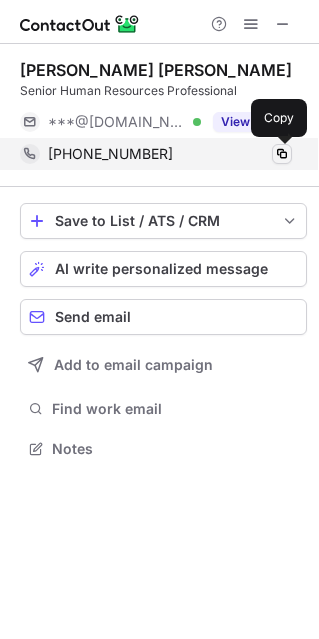 click at bounding box center [282, 154] 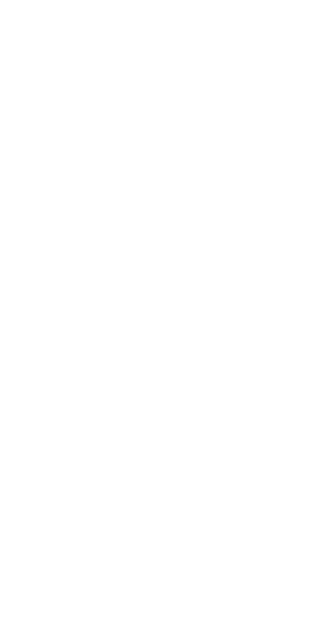 scroll, scrollTop: 0, scrollLeft: 0, axis: both 